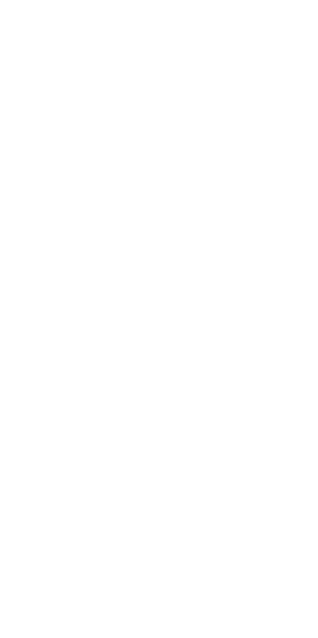 scroll, scrollTop: 0, scrollLeft: 0, axis: both 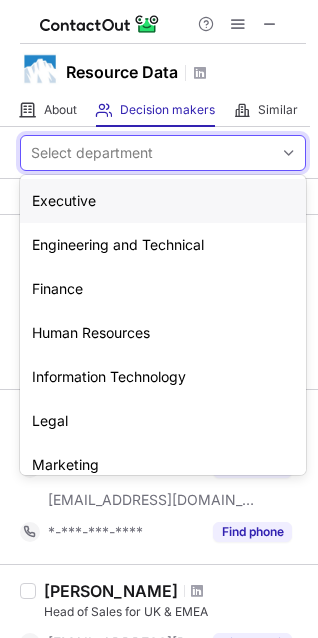 click on "Select department" at bounding box center [92, 153] 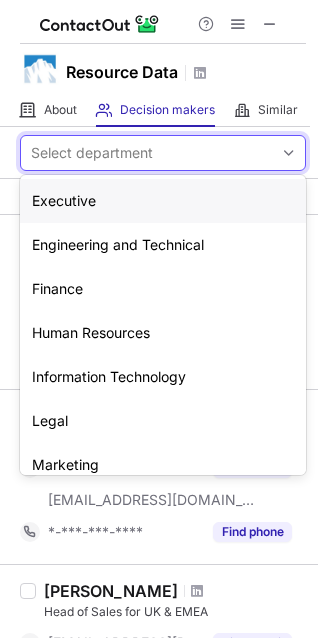 click on "Executive" at bounding box center (163, 201) 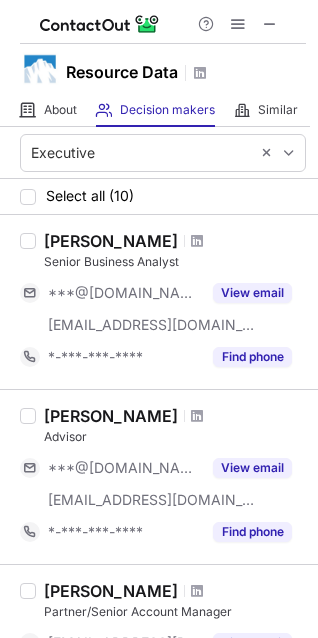 scroll, scrollTop: 447, scrollLeft: 0, axis: vertical 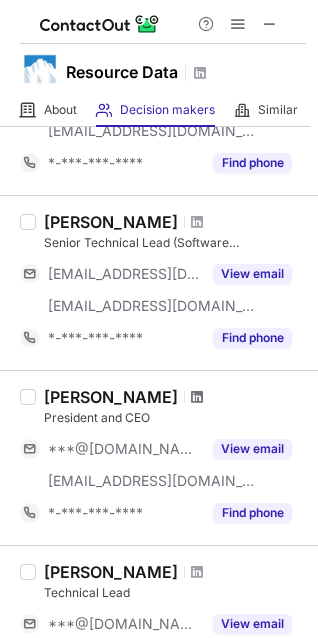 click at bounding box center (197, 397) 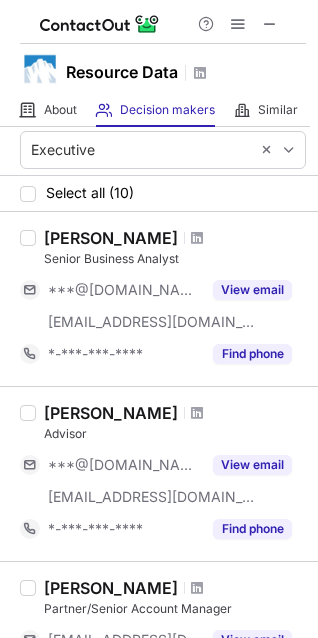 scroll, scrollTop: 0, scrollLeft: 0, axis: both 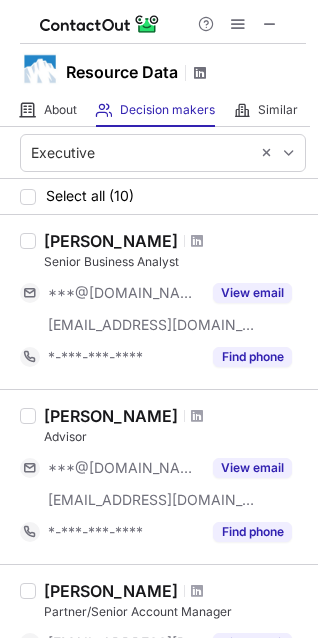 click at bounding box center [200, 73] 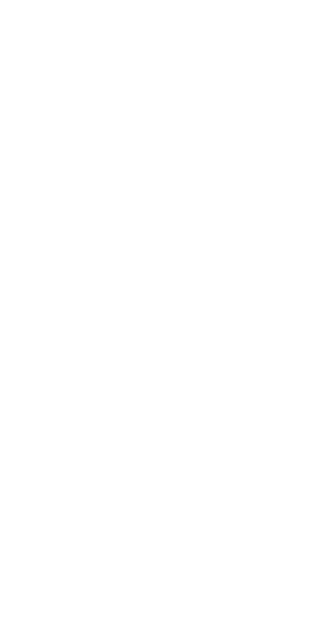 scroll, scrollTop: 0, scrollLeft: 0, axis: both 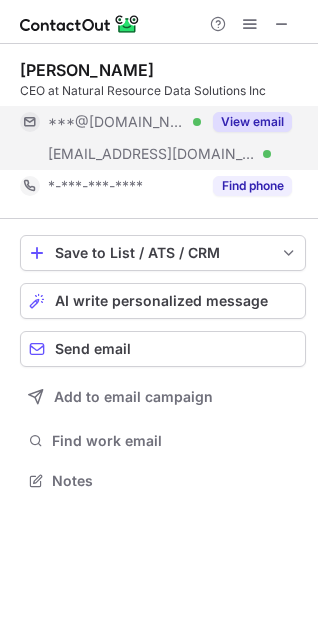 click on "View email" at bounding box center [252, 122] 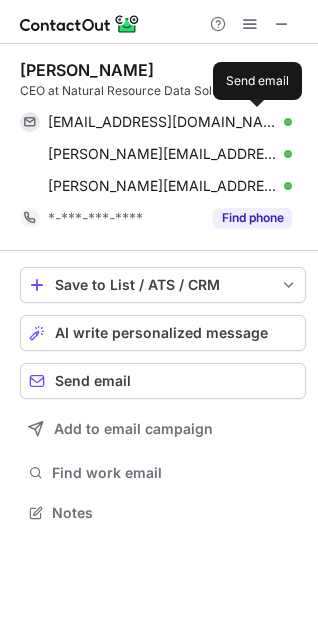 scroll, scrollTop: 10, scrollLeft: 10, axis: both 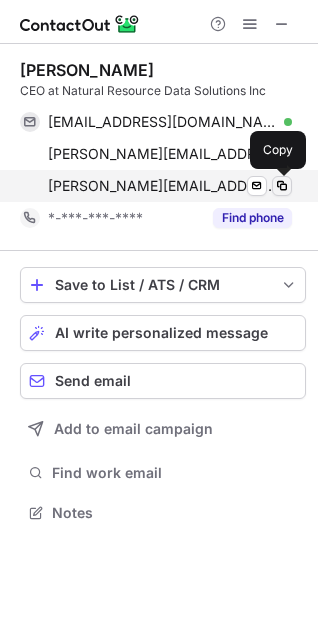 click at bounding box center (282, 186) 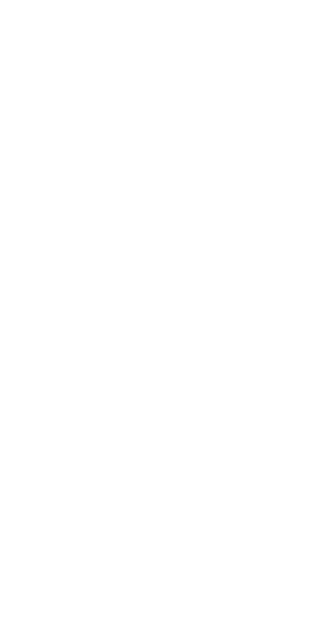 scroll, scrollTop: 0, scrollLeft: 0, axis: both 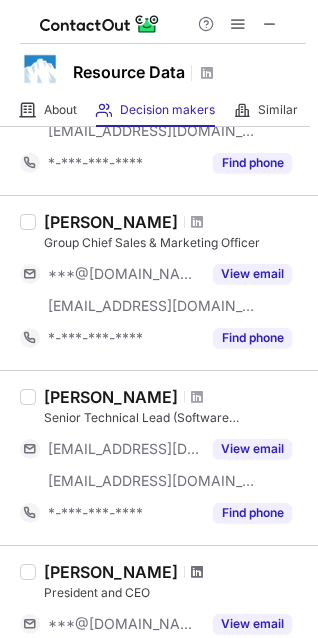 click at bounding box center [197, 572] 